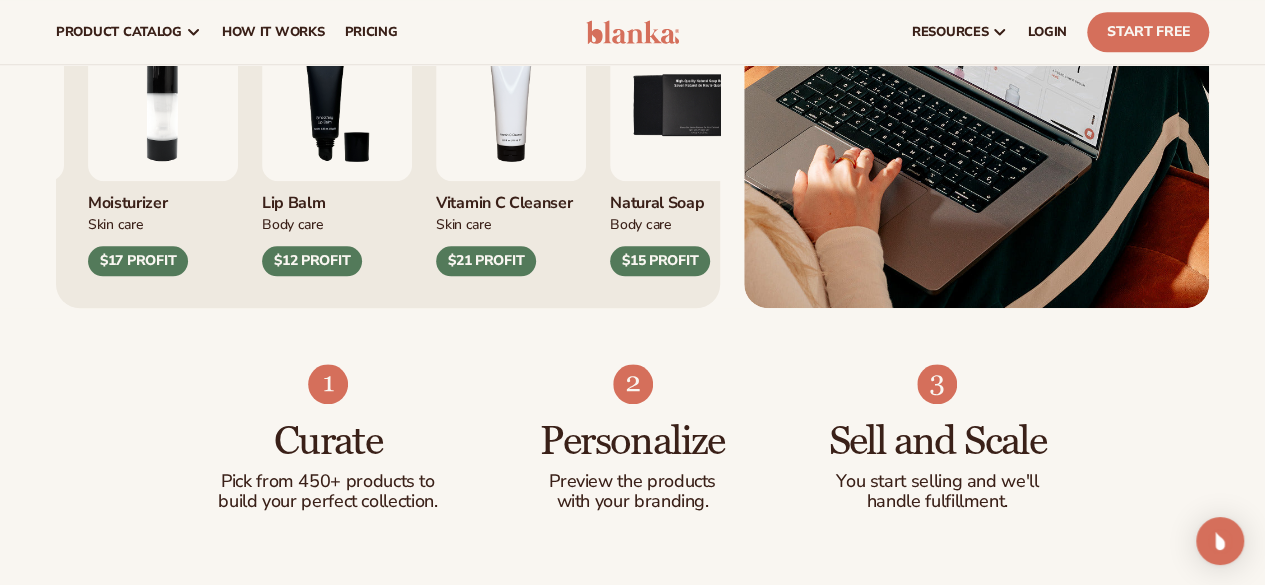 scroll, scrollTop: 913, scrollLeft: 0, axis: vertical 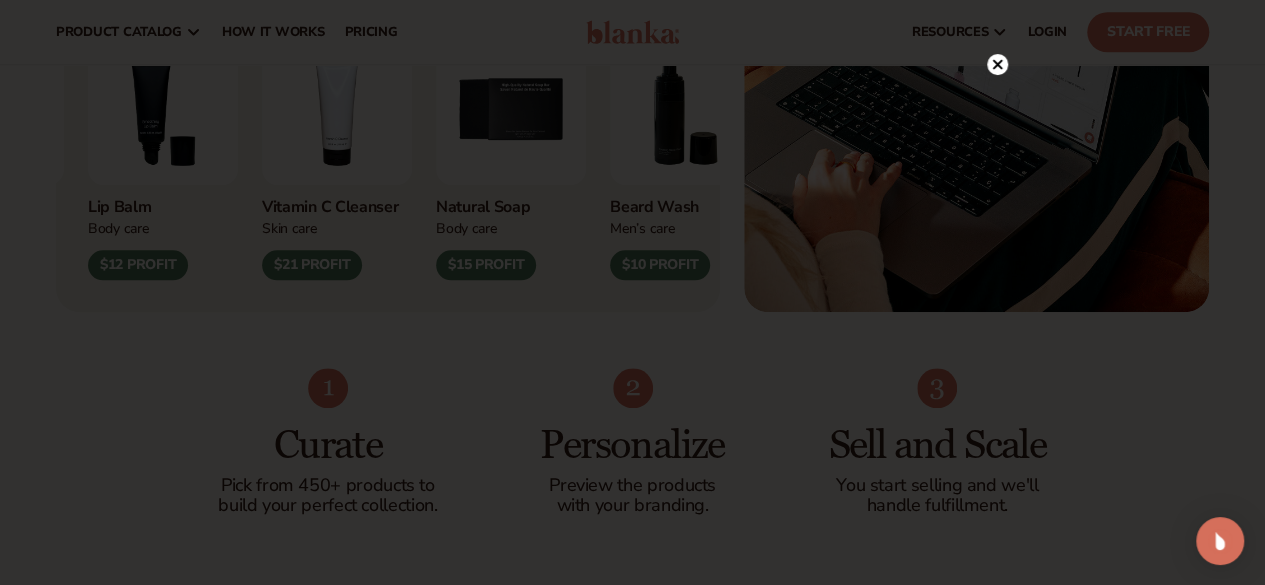 click 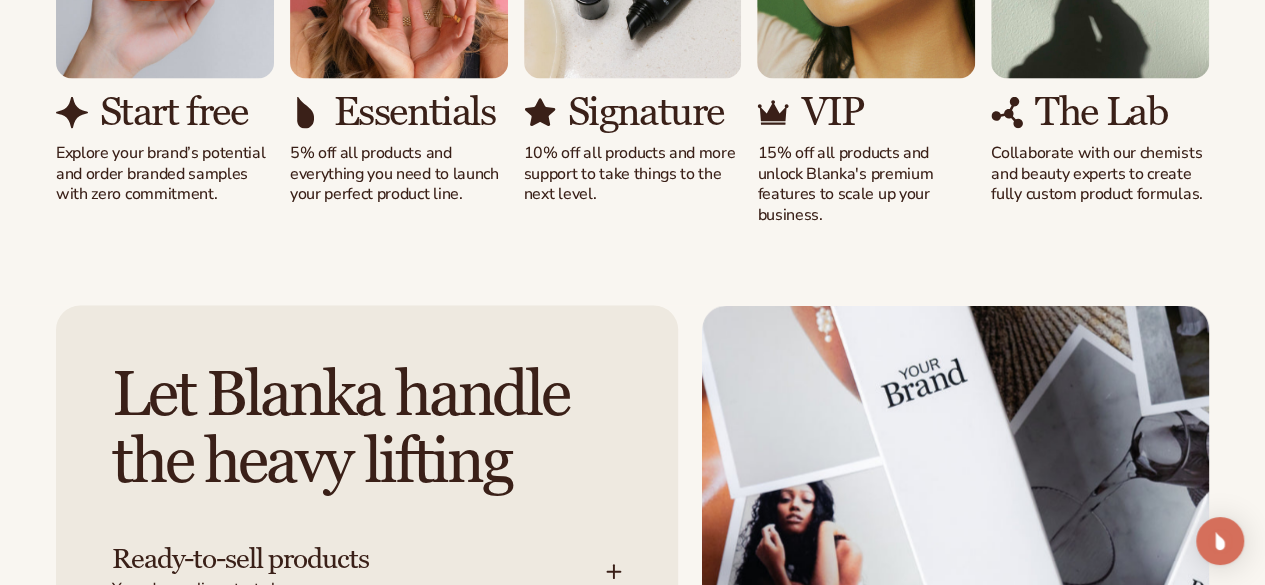 scroll, scrollTop: 1984, scrollLeft: 0, axis: vertical 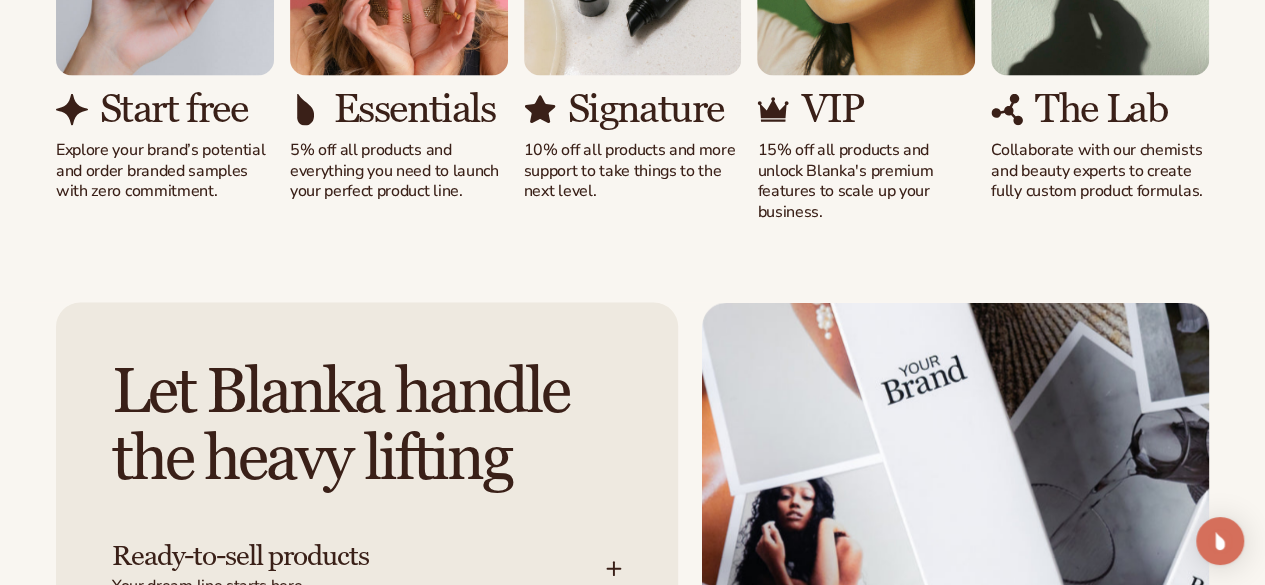 click at bounding box center [165, -63] 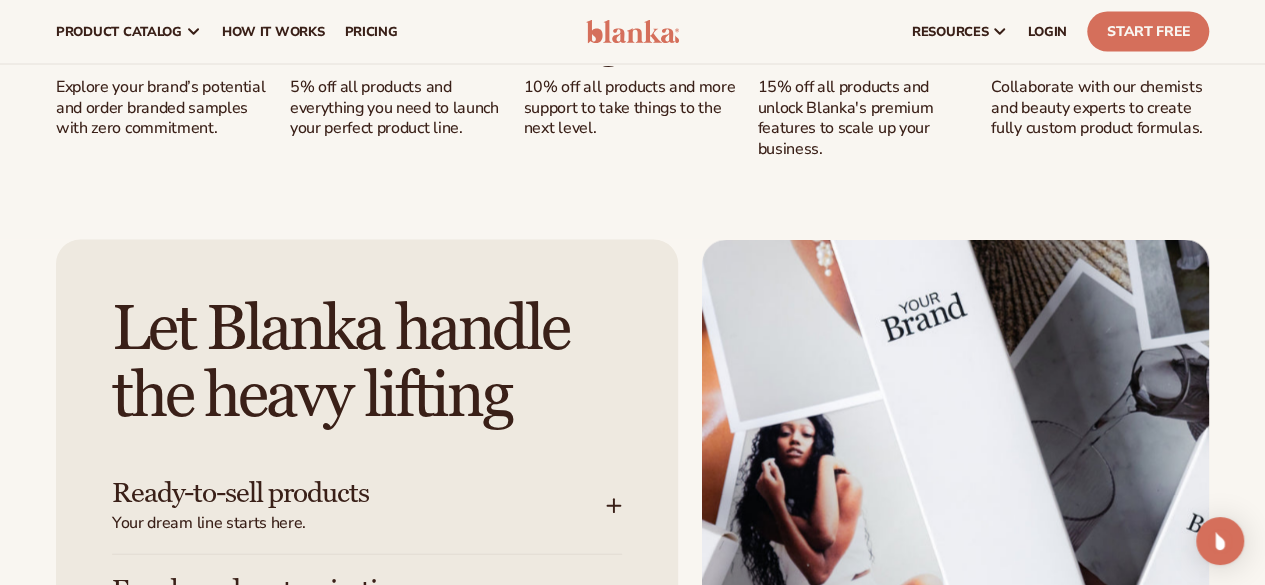 scroll, scrollTop: 2045, scrollLeft: 0, axis: vertical 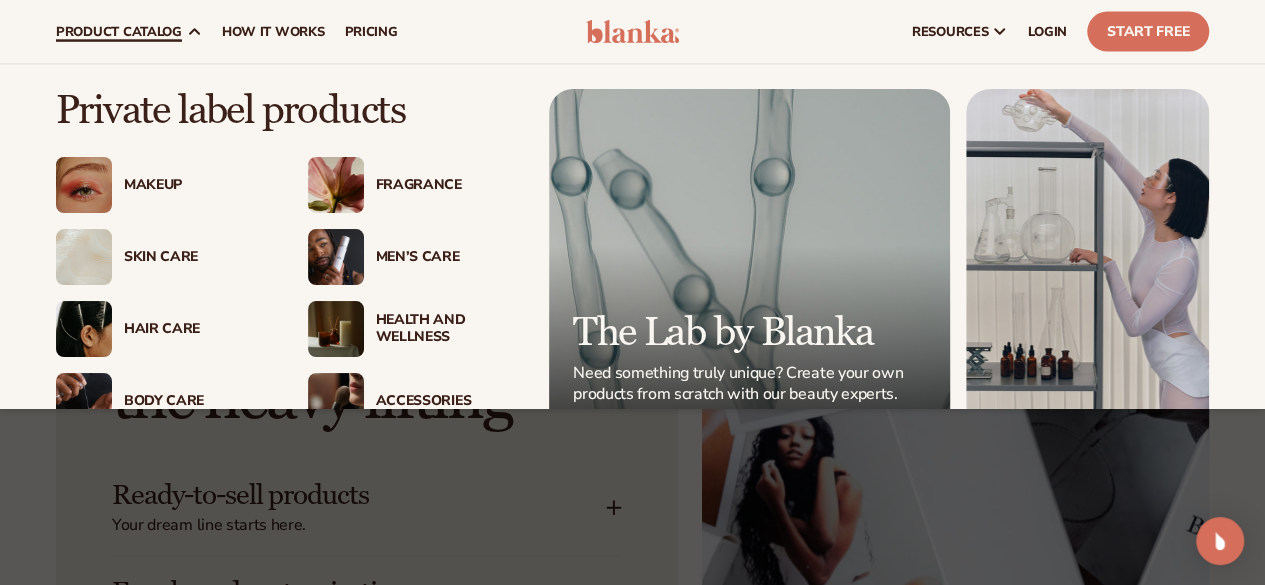 click on "Makeup" at bounding box center (196, 185) 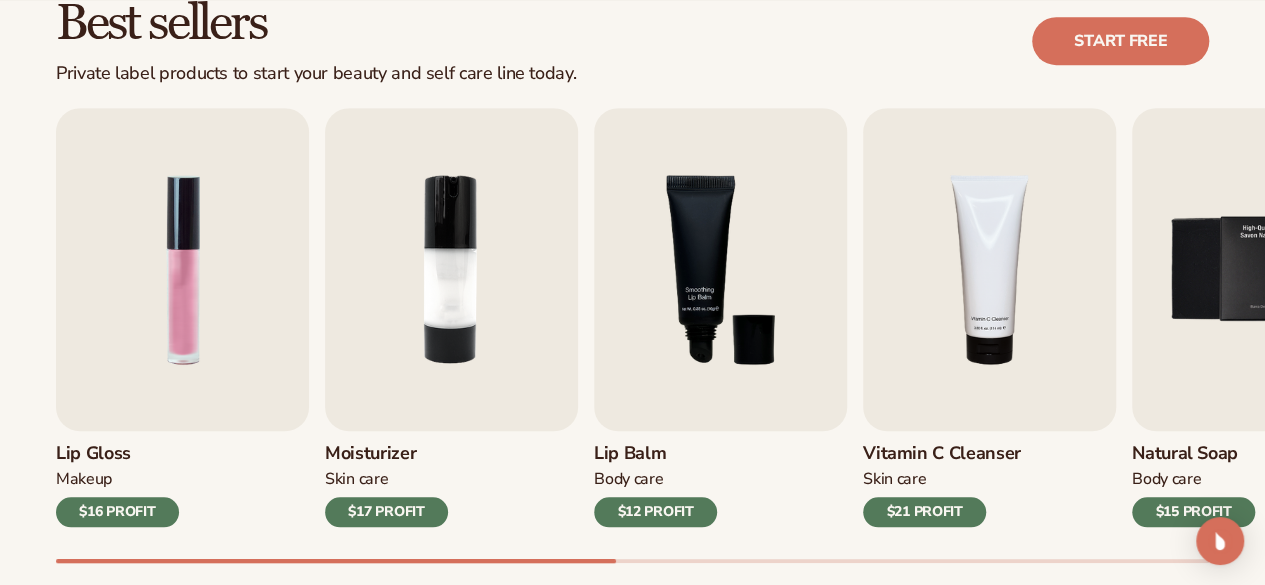 scroll, scrollTop: 599, scrollLeft: 0, axis: vertical 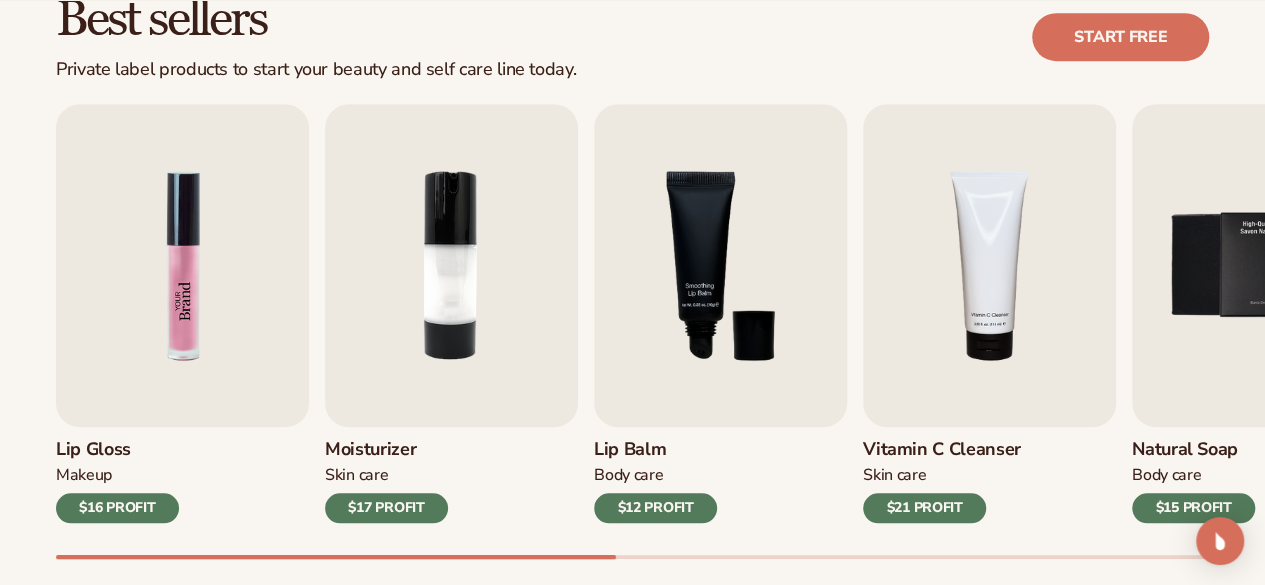 click at bounding box center (182, 265) 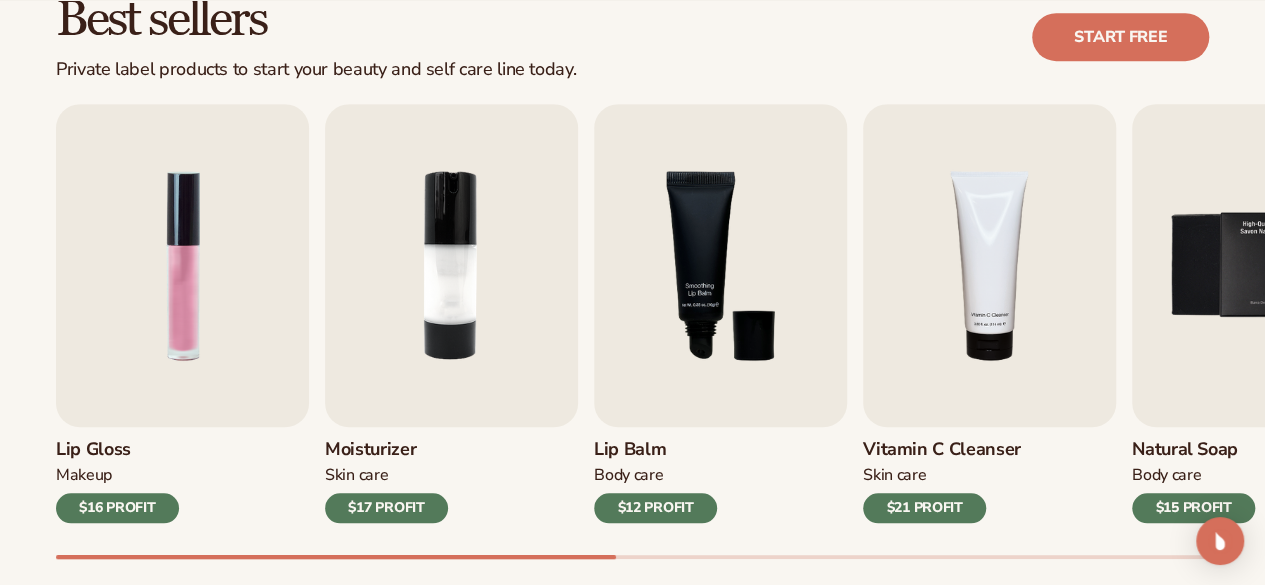click on "$16 PROFIT" at bounding box center [117, 508] 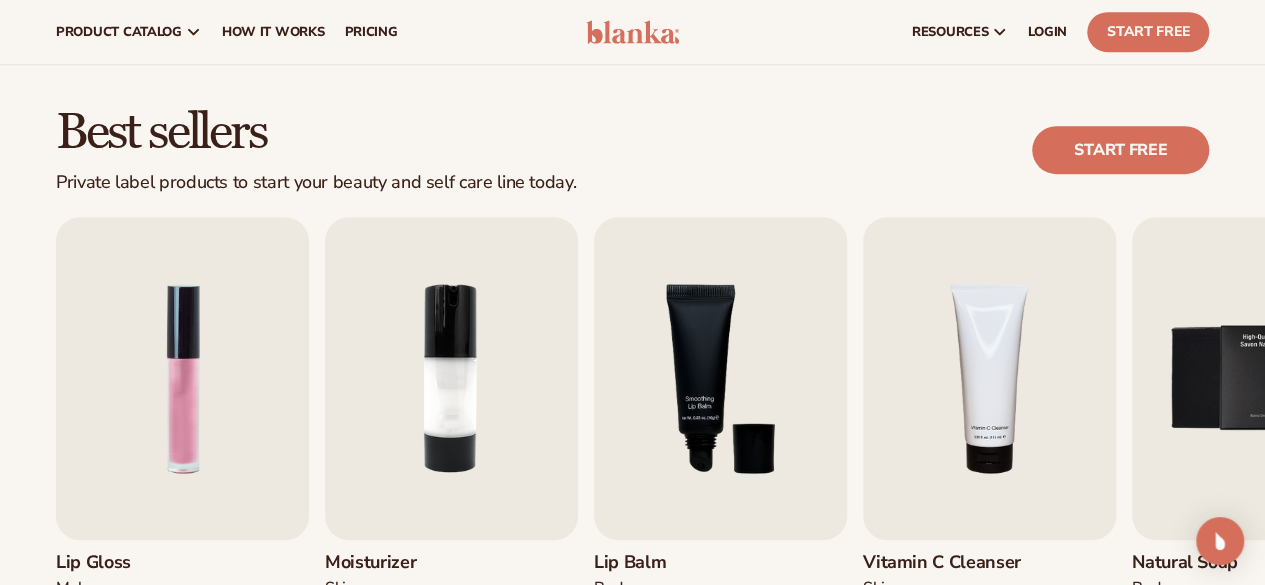 scroll, scrollTop: 481, scrollLeft: 0, axis: vertical 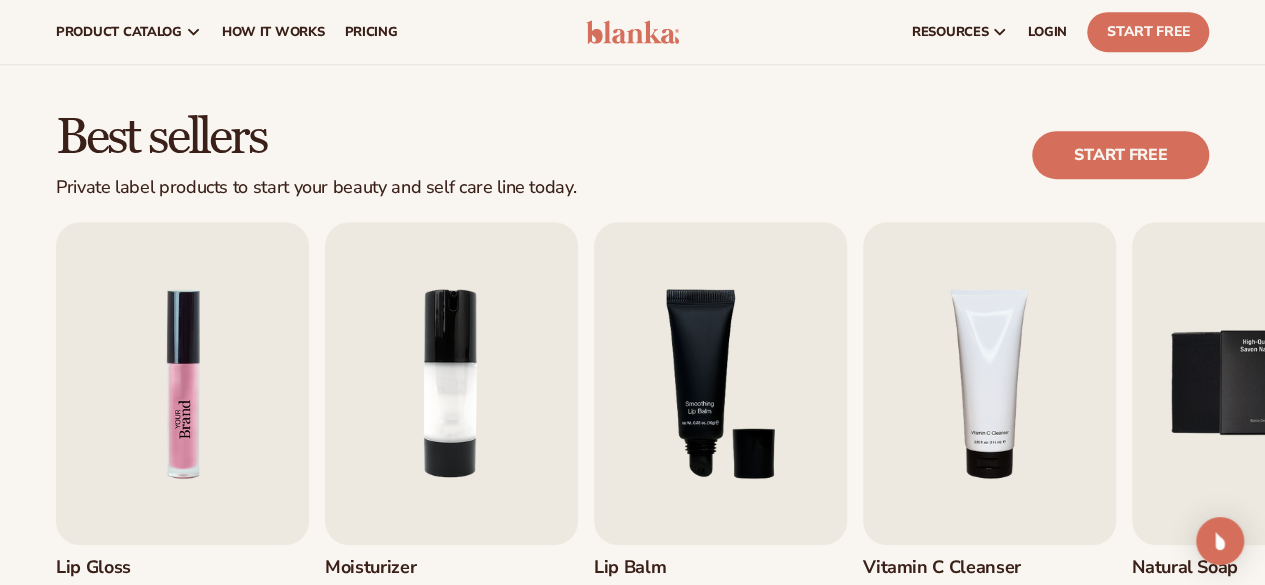 click at bounding box center [182, 383] 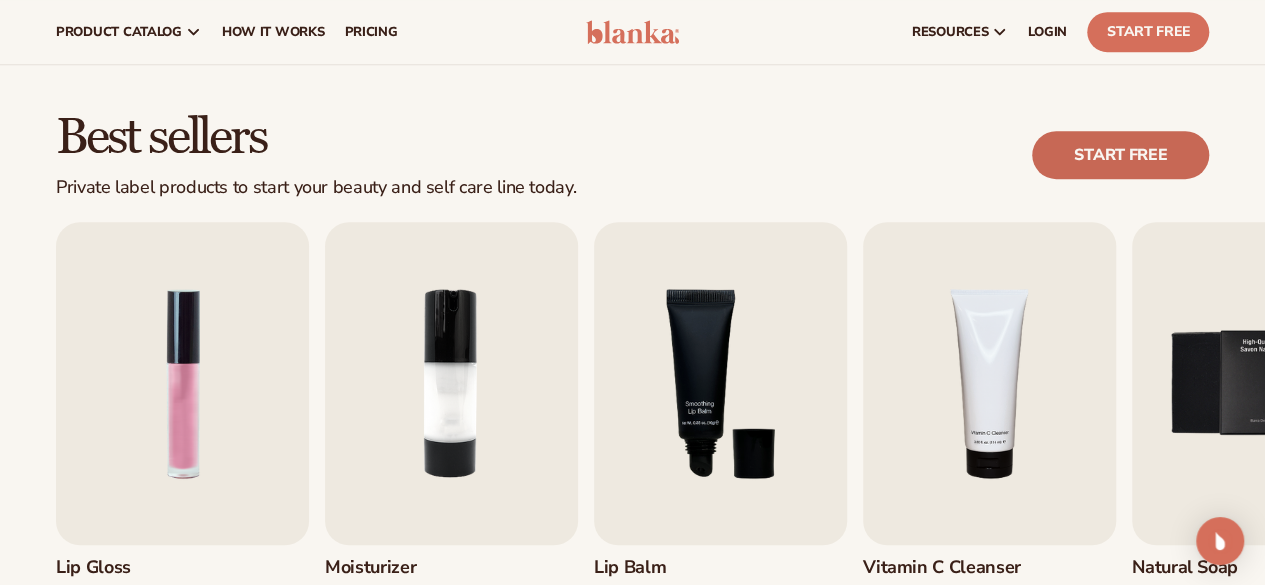 click on "Start free" at bounding box center [1120, 155] 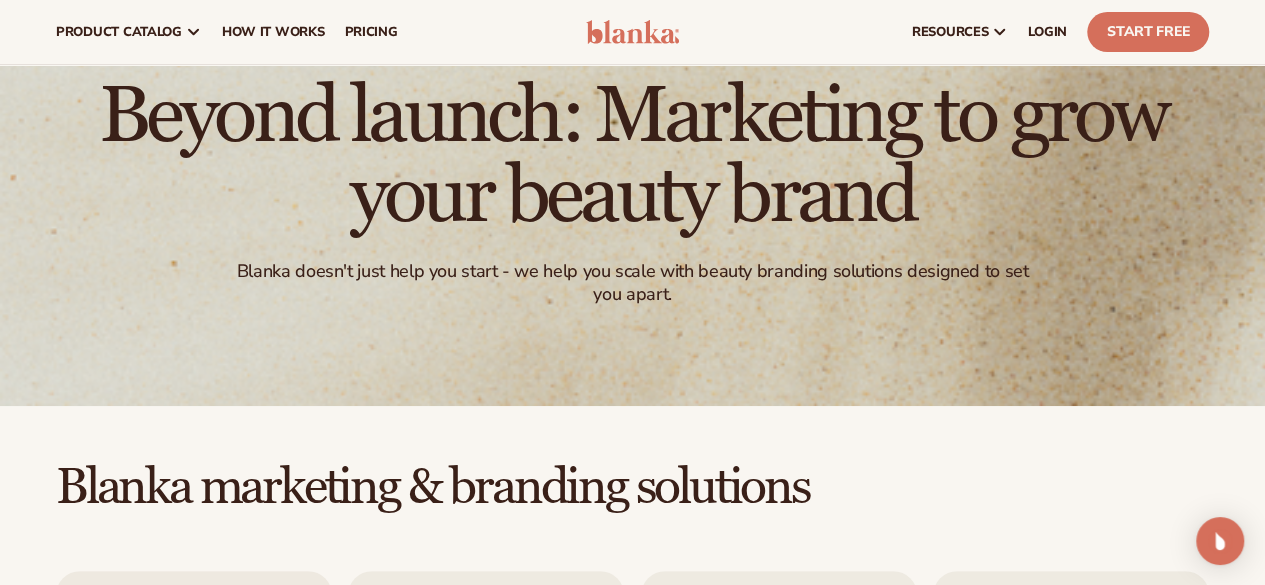 scroll, scrollTop: 113, scrollLeft: 0, axis: vertical 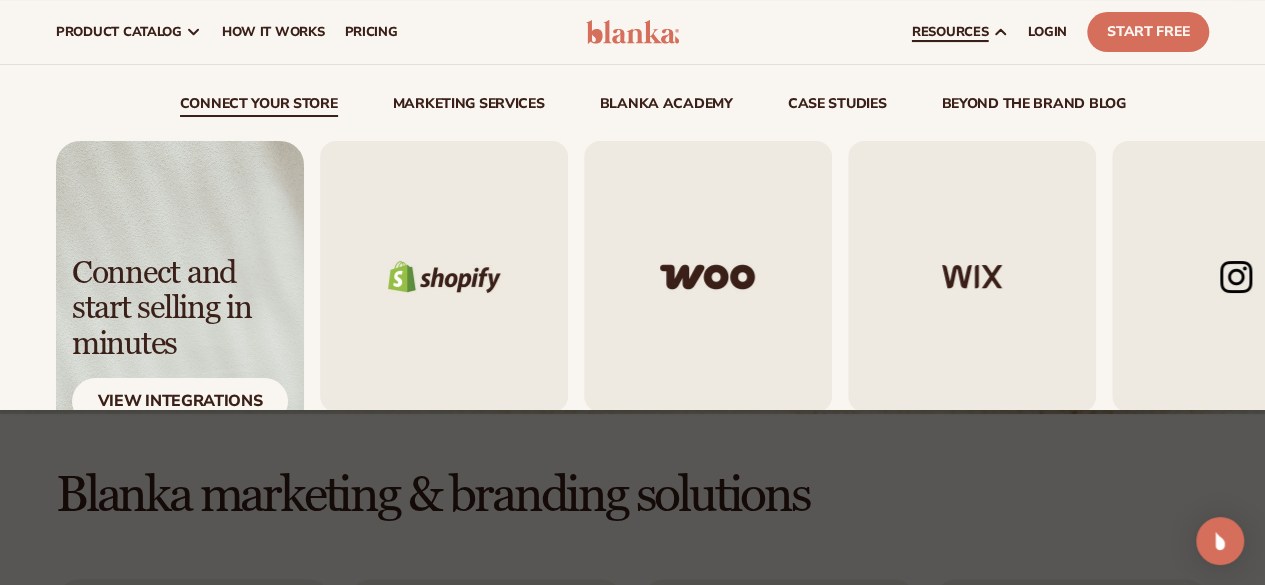 click at bounding box center (444, 276) 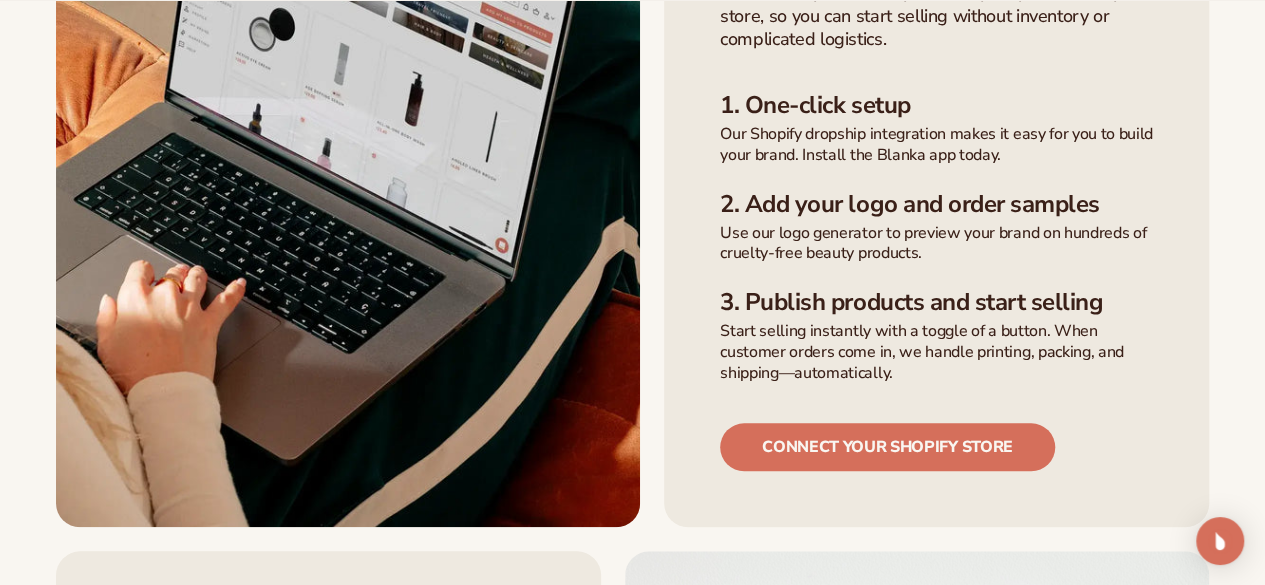 scroll, scrollTop: 772, scrollLeft: 0, axis: vertical 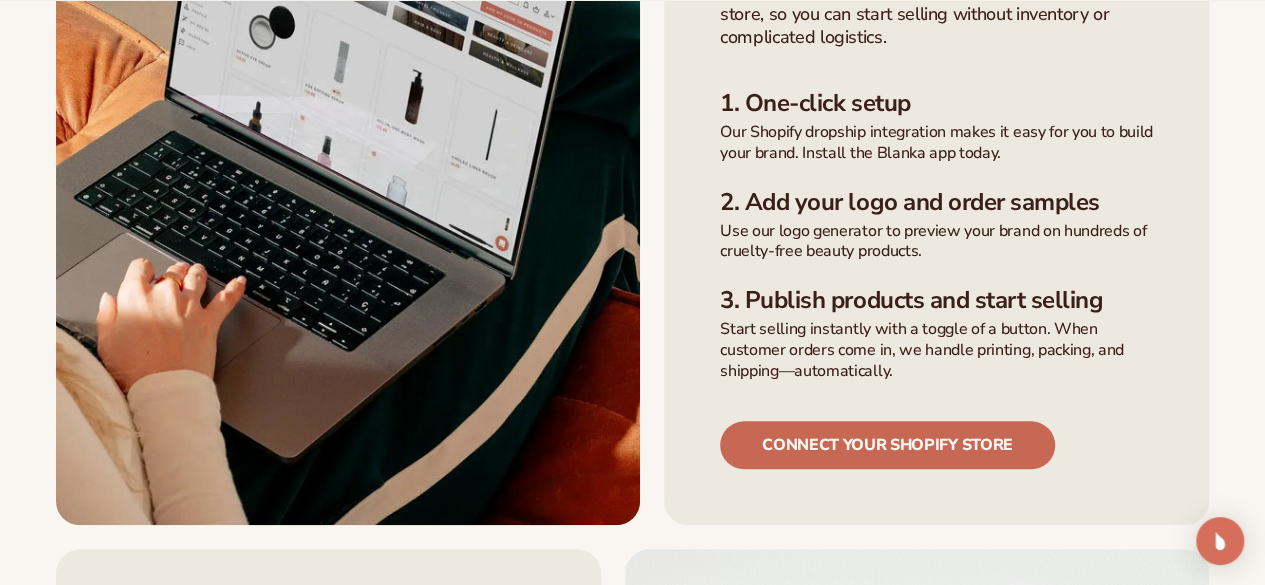 click on "Connect your shopify store" at bounding box center [887, 445] 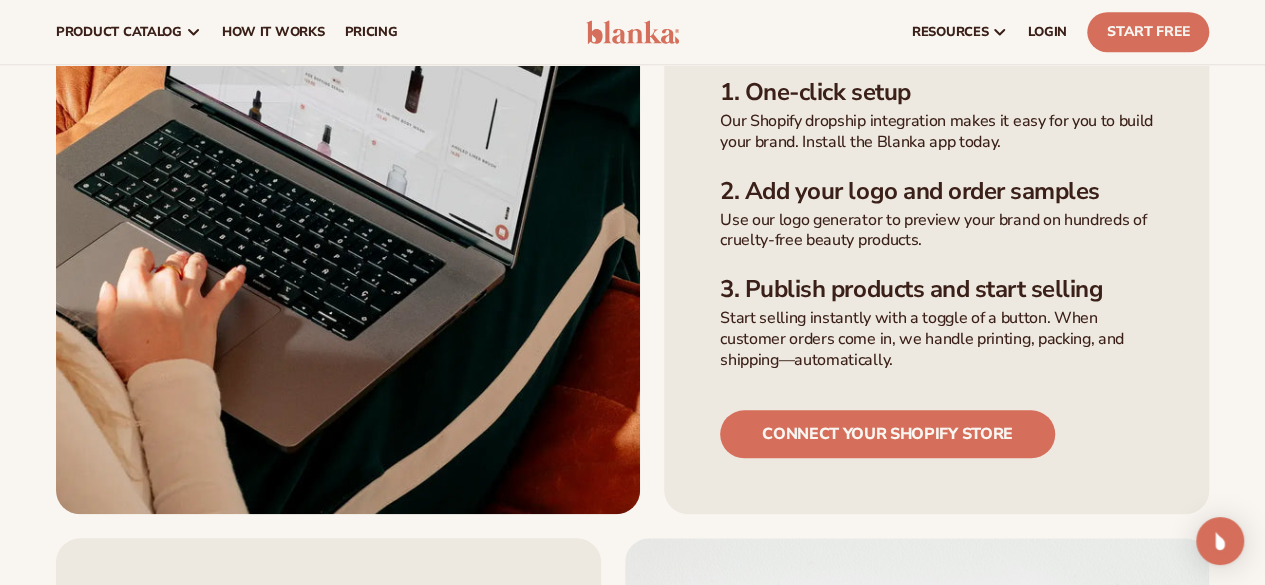 scroll, scrollTop: 782, scrollLeft: 0, axis: vertical 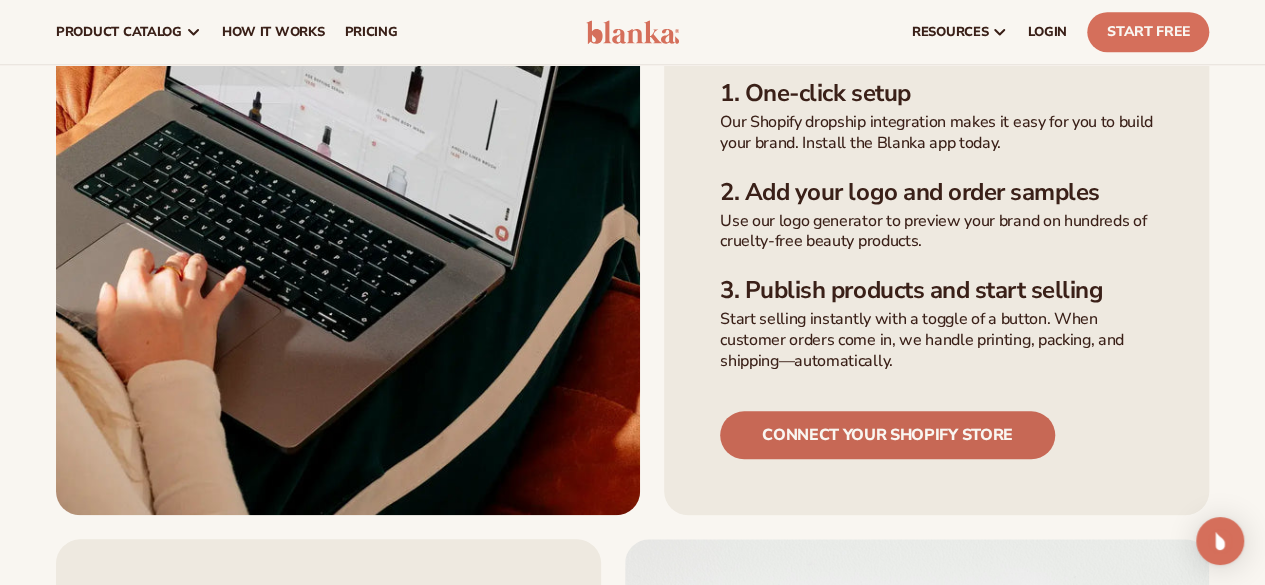 click on "Connect your shopify store" at bounding box center [887, 435] 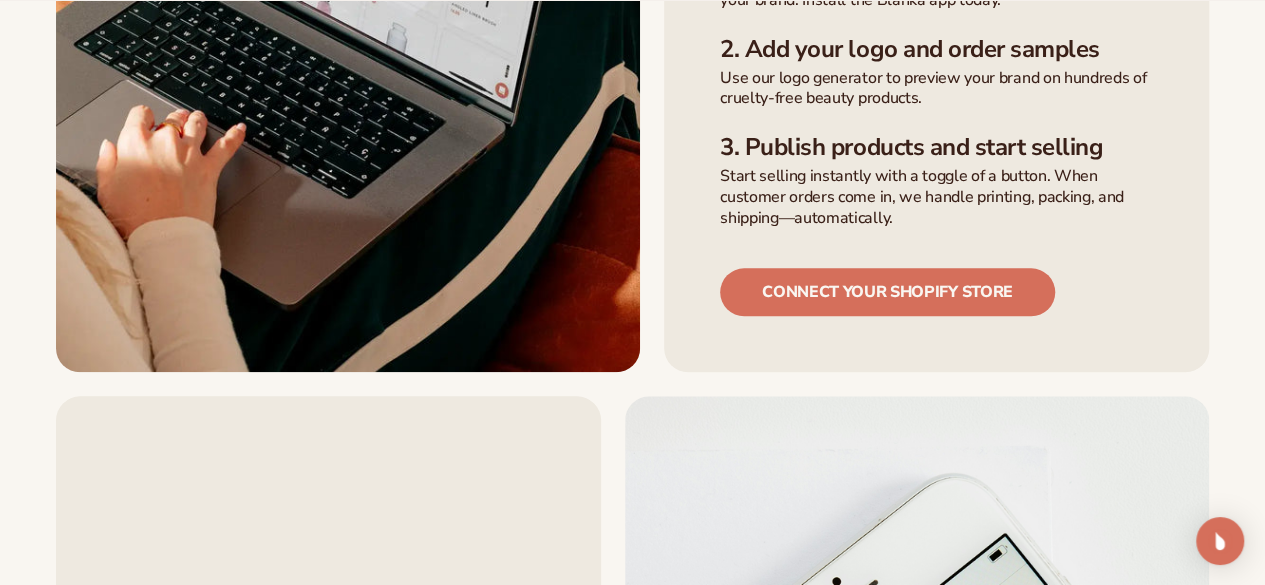 scroll, scrollTop: 933, scrollLeft: 0, axis: vertical 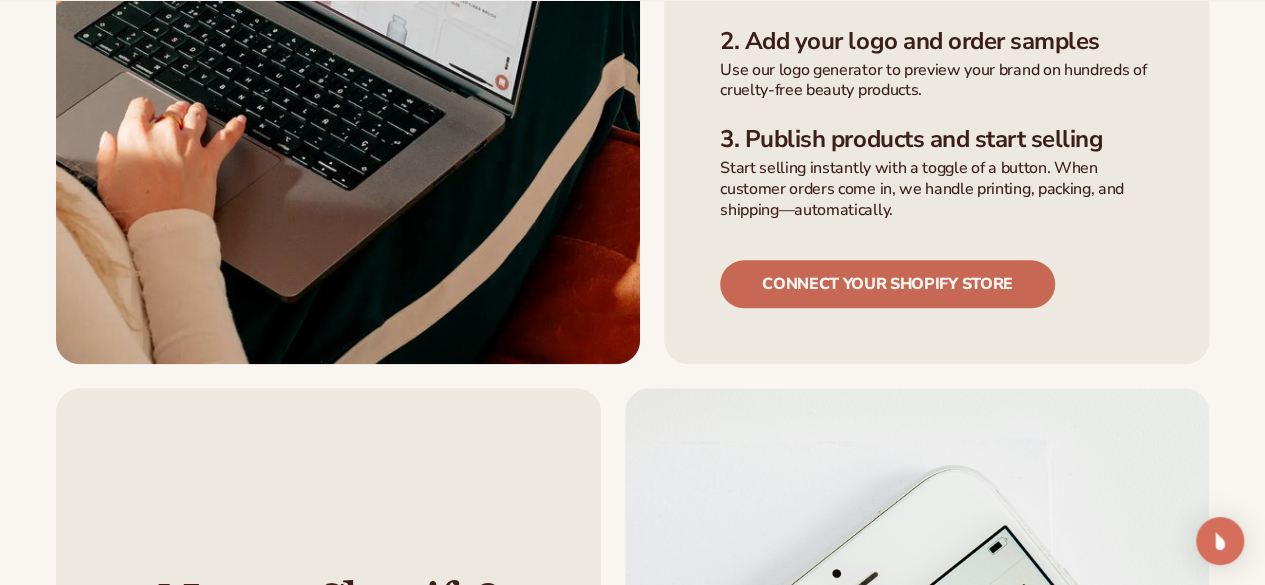 click on "Connect your shopify store" at bounding box center (887, 284) 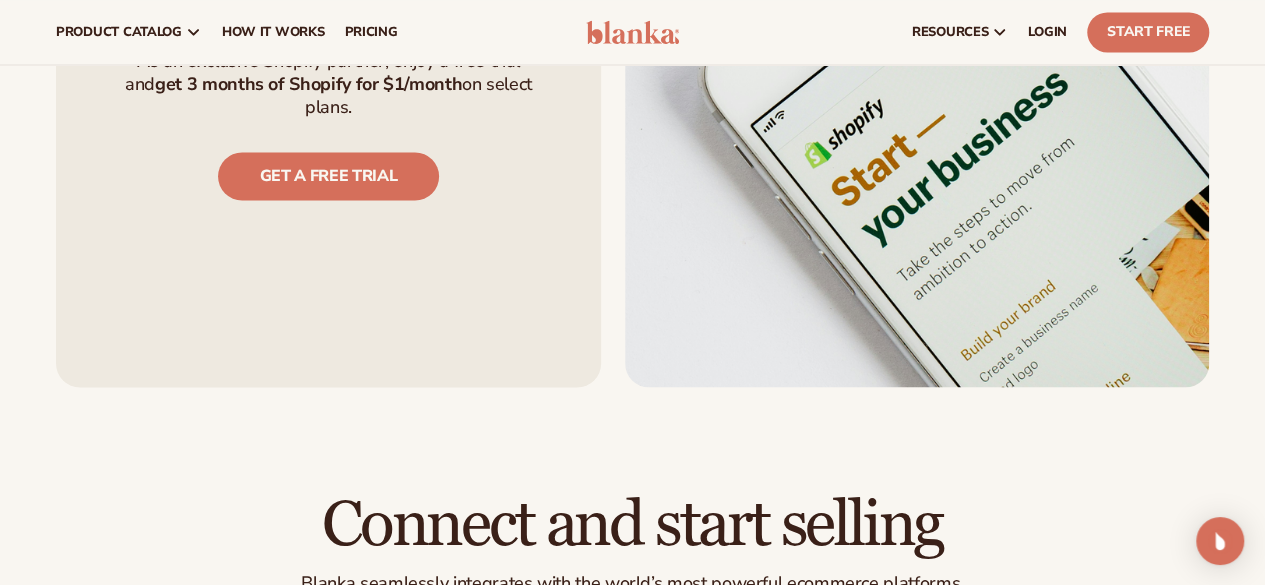 scroll, scrollTop: 1534, scrollLeft: 0, axis: vertical 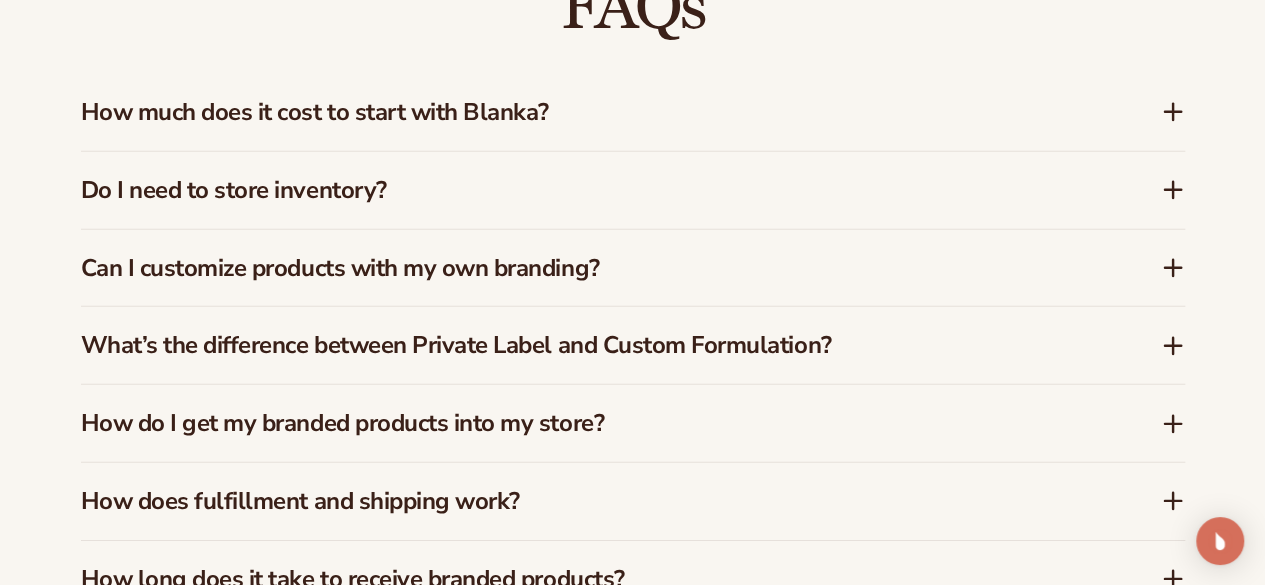 click 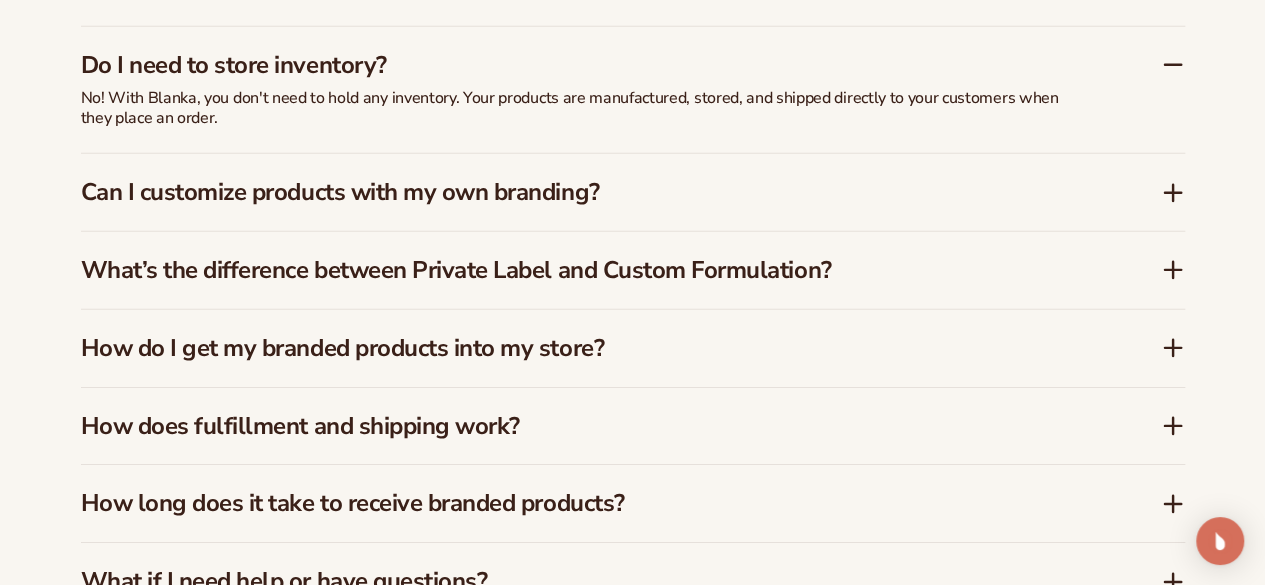 scroll, scrollTop: 2959, scrollLeft: 0, axis: vertical 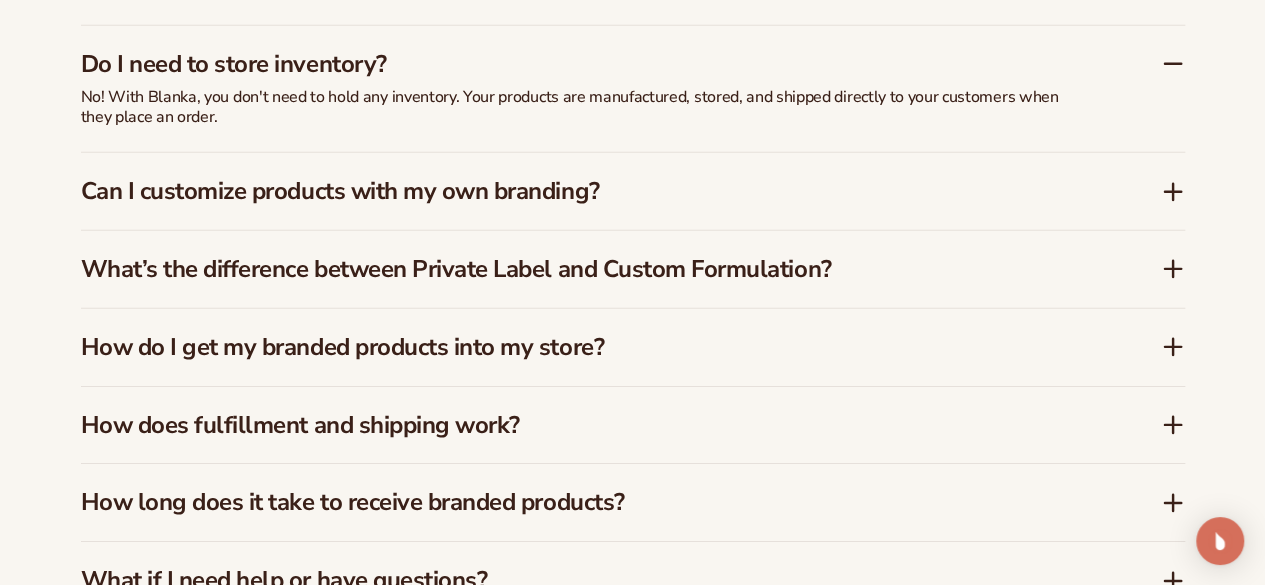 click on "Can I customize products with my own branding?" at bounding box center (621, 191) 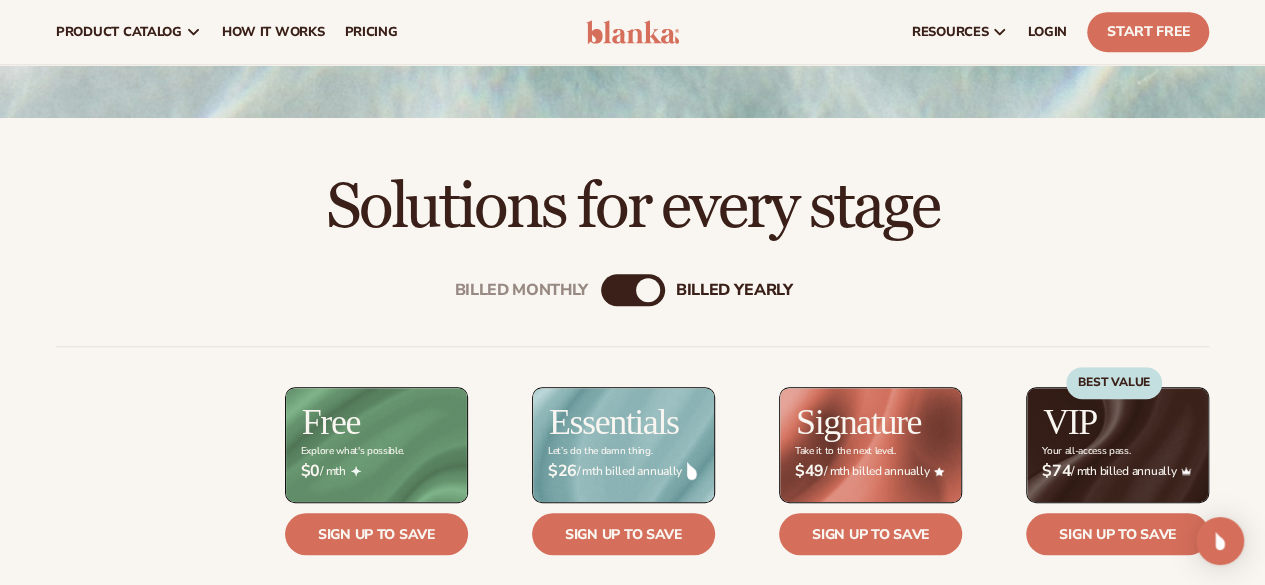 scroll, scrollTop: 482, scrollLeft: 0, axis: vertical 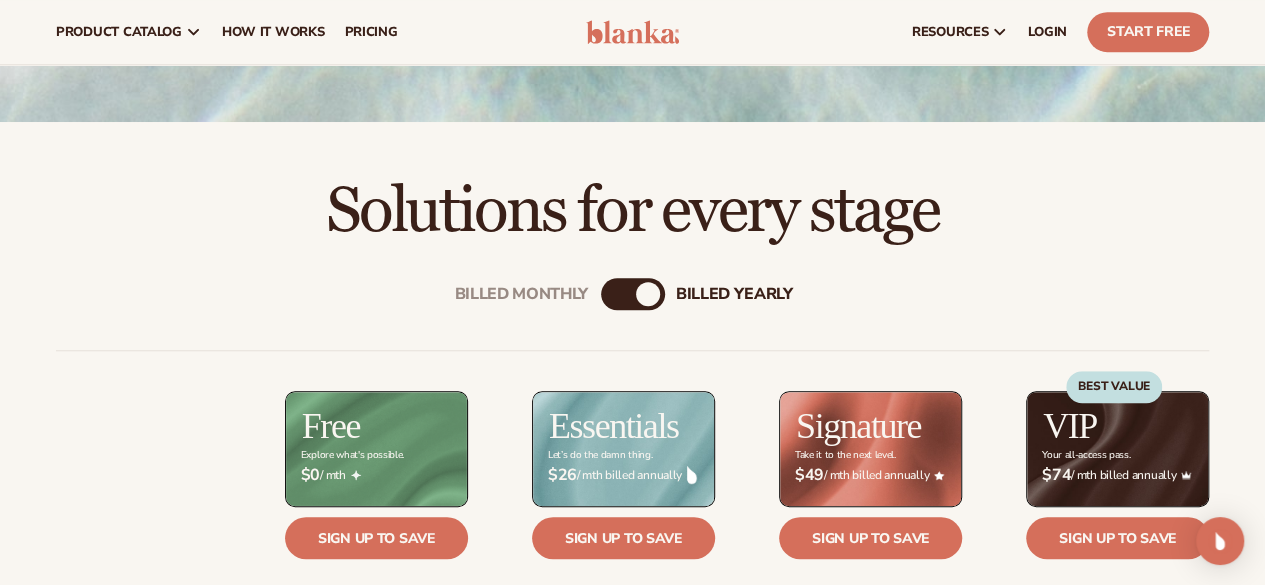 click on "billed Yearly" at bounding box center (648, 294) 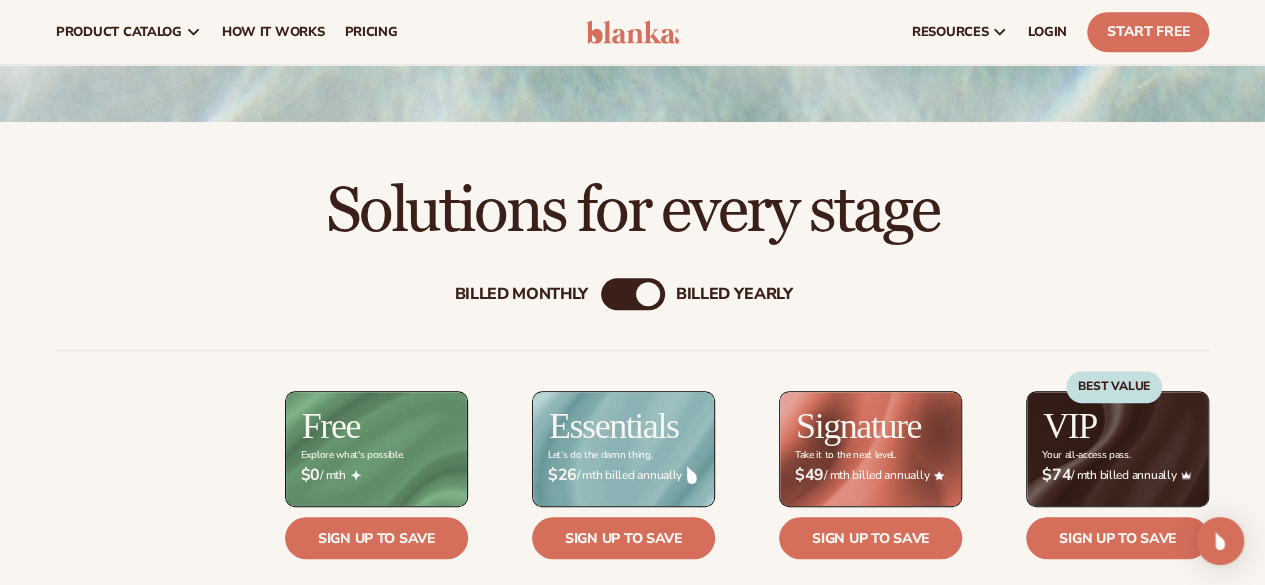 click on "Billed Monthly" at bounding box center [522, 293] 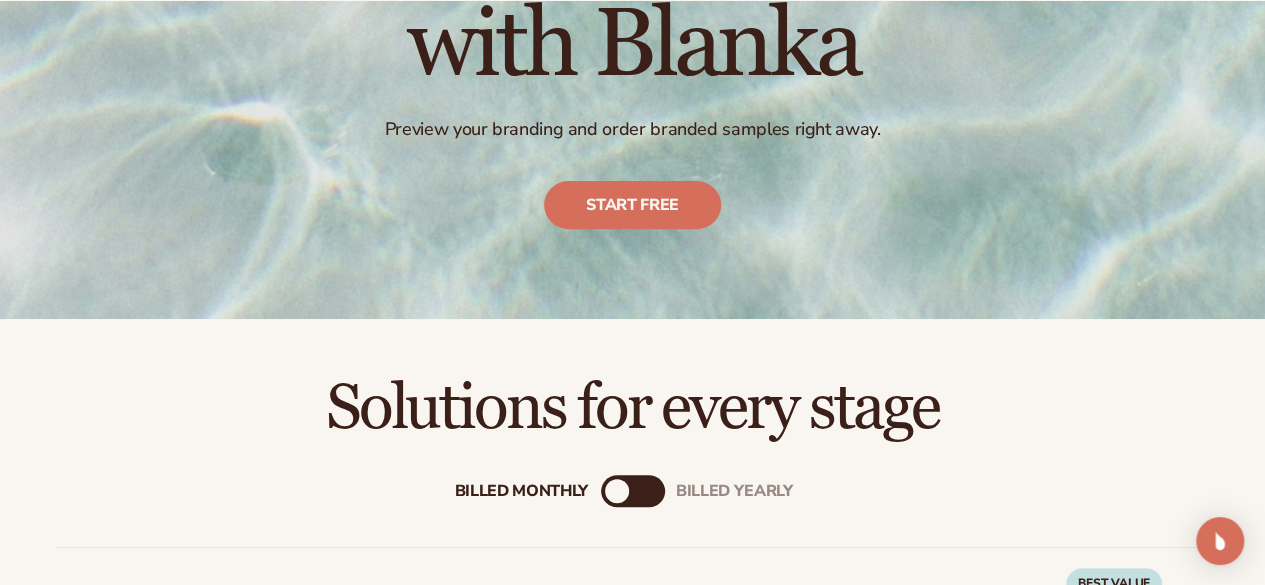 scroll, scrollTop: 286, scrollLeft: 0, axis: vertical 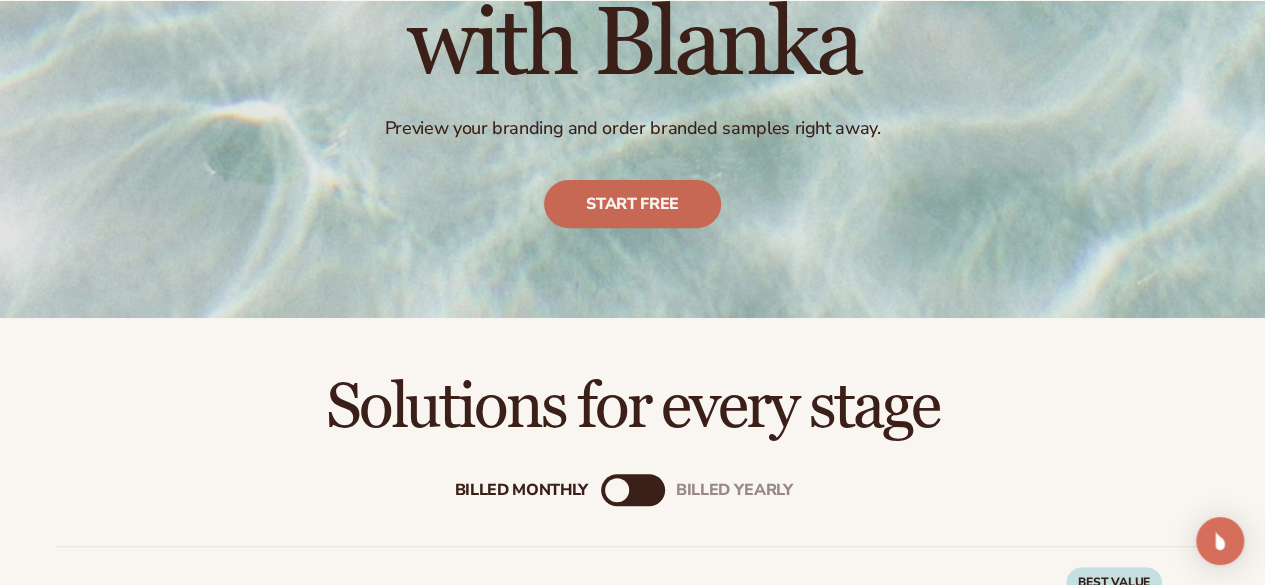 click on "Start free" at bounding box center [632, 204] 